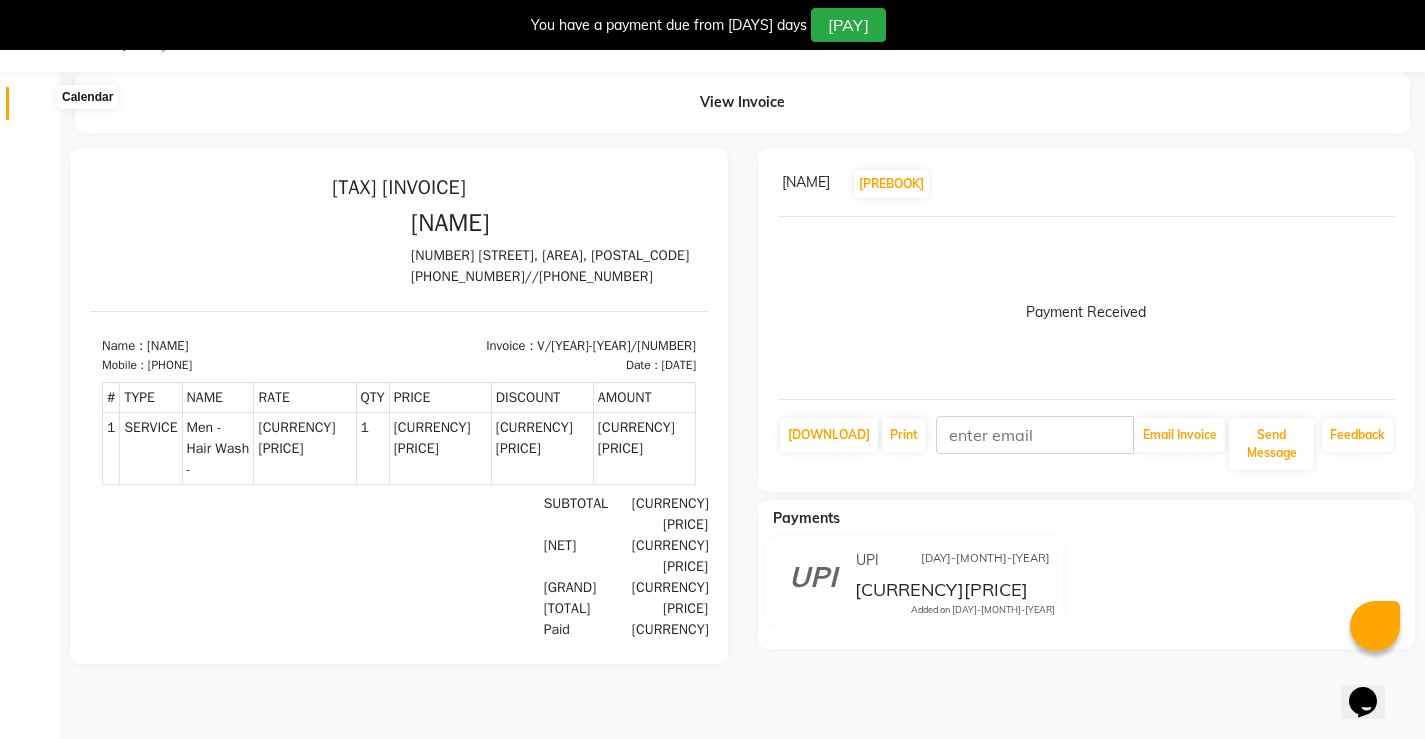 scroll, scrollTop: 0, scrollLeft: 0, axis: both 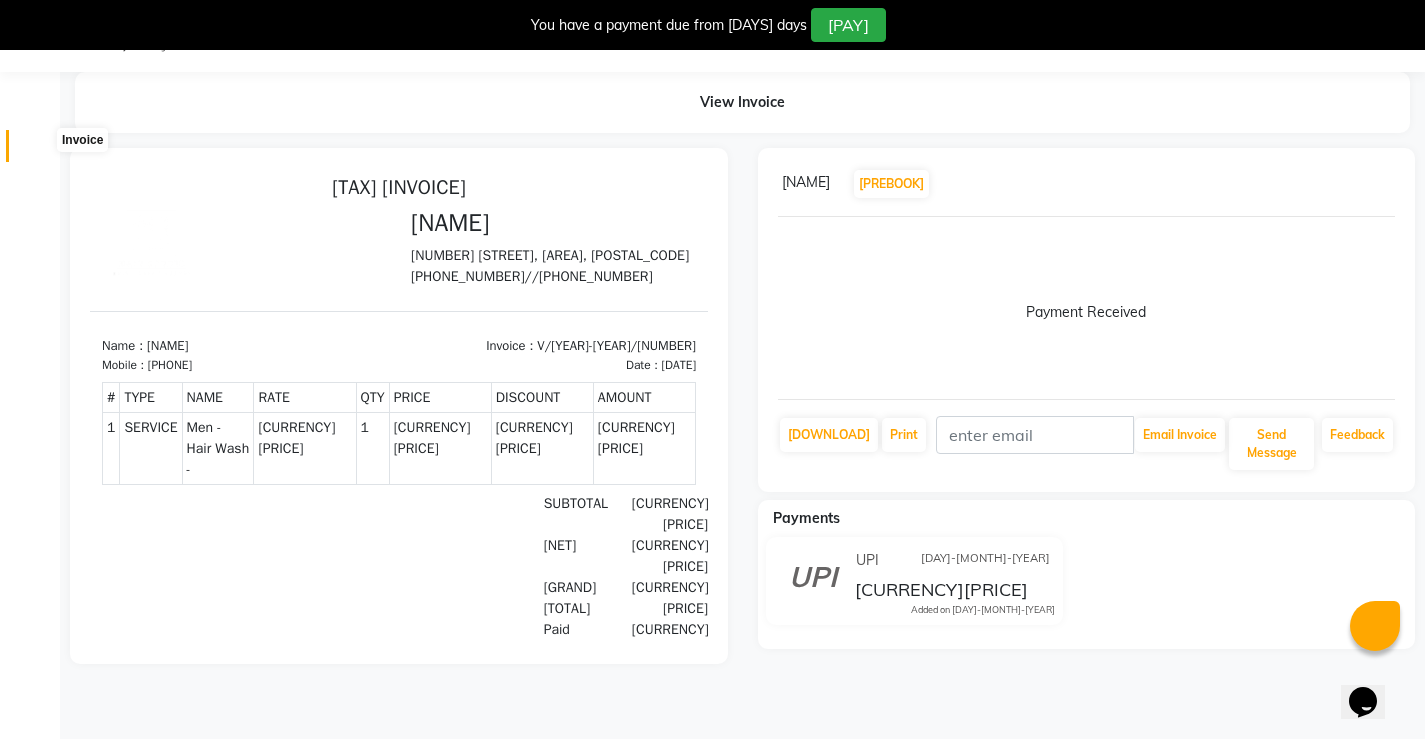 click at bounding box center [38, 151] 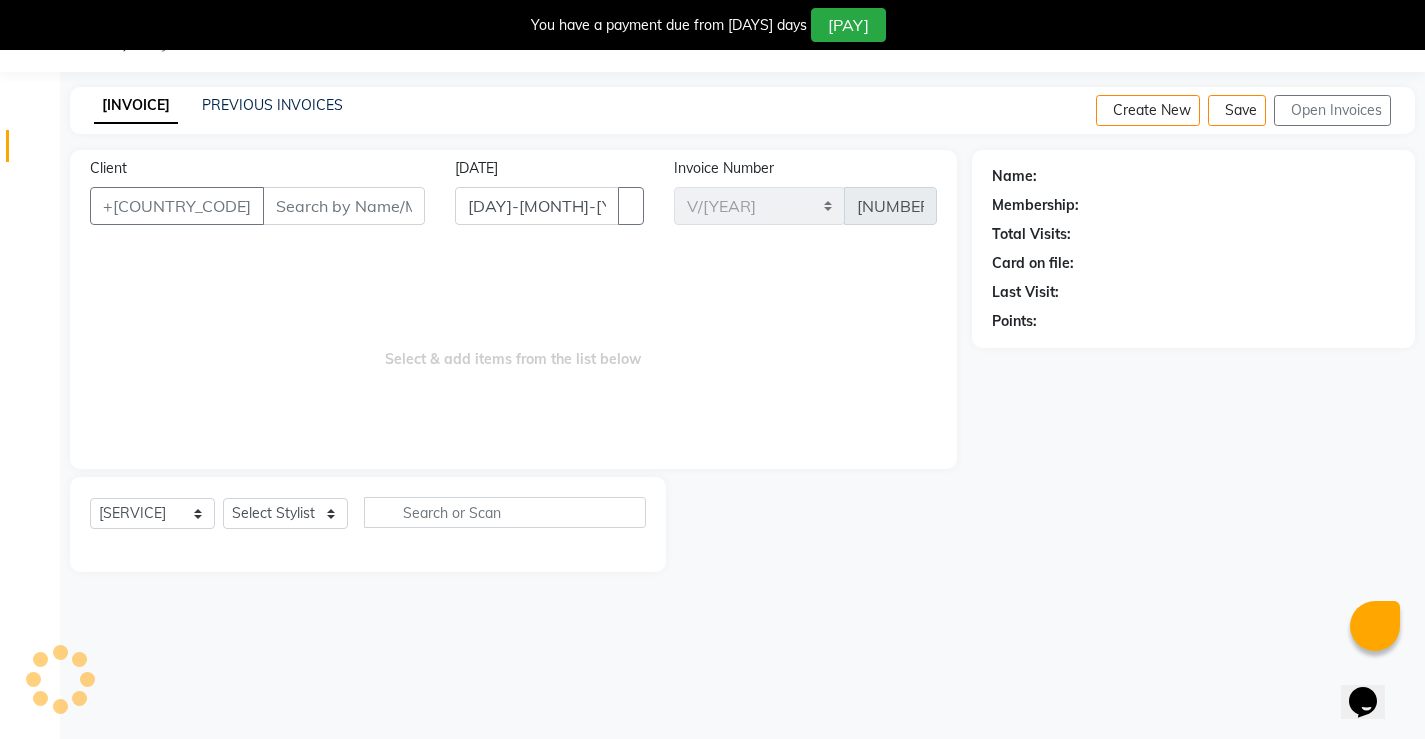 click on "Client" at bounding box center [344, 206] 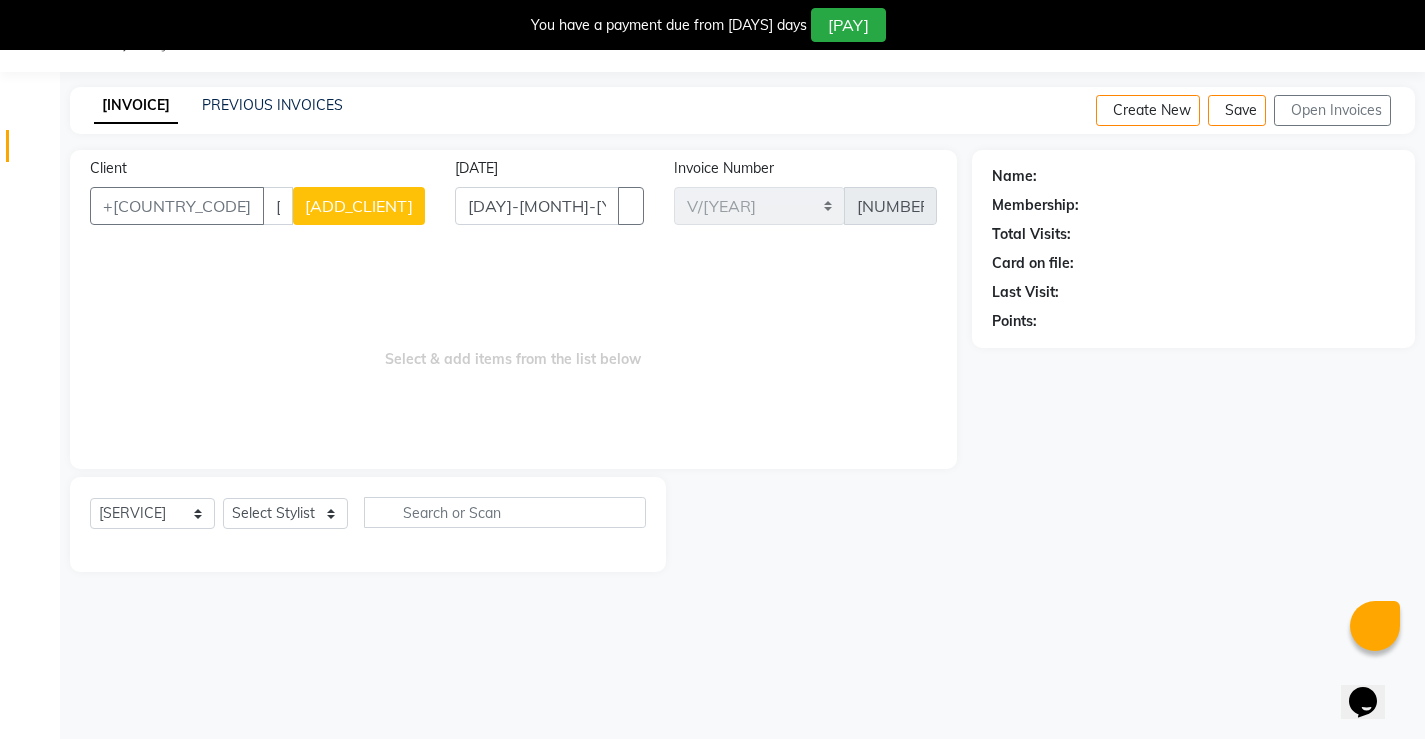 type on "[PHONE_NUMBER]" 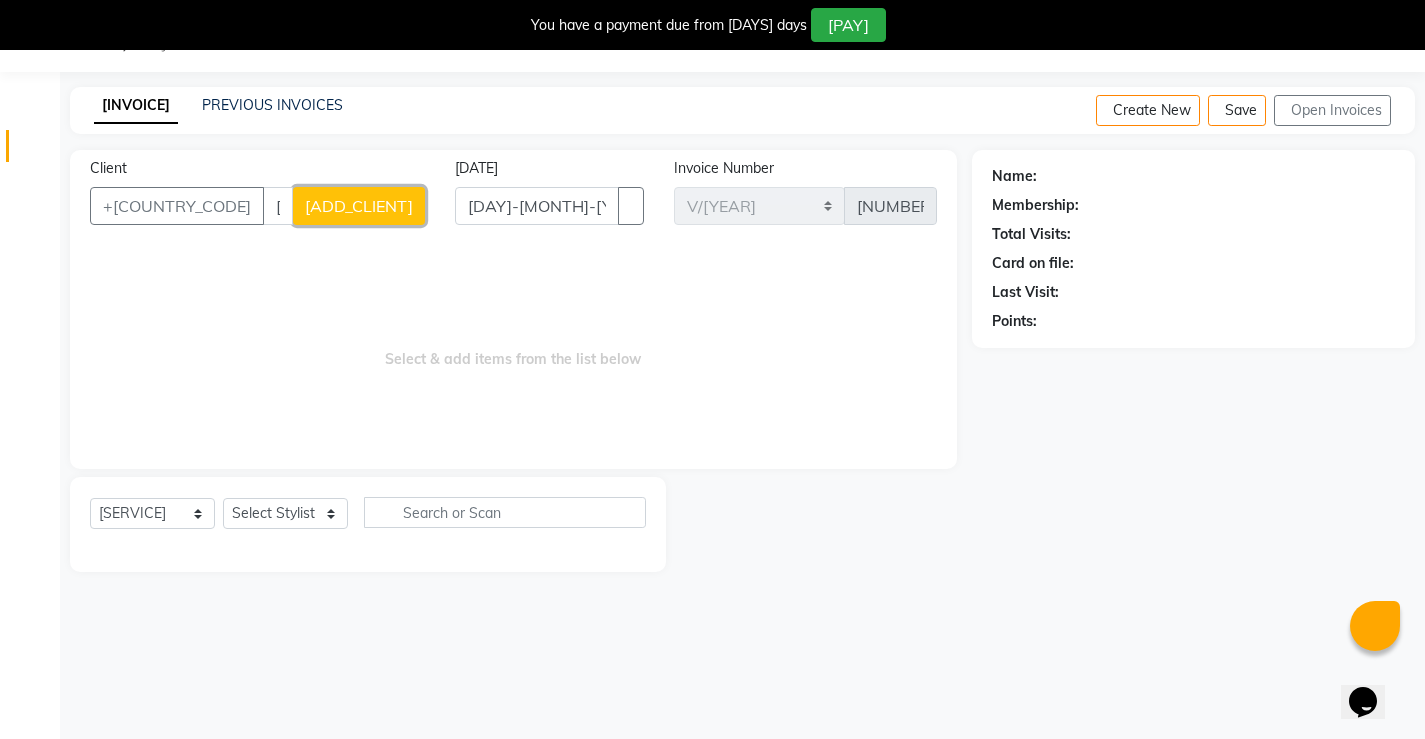 click on "[ADD_CLIENT]" at bounding box center [359, 206] 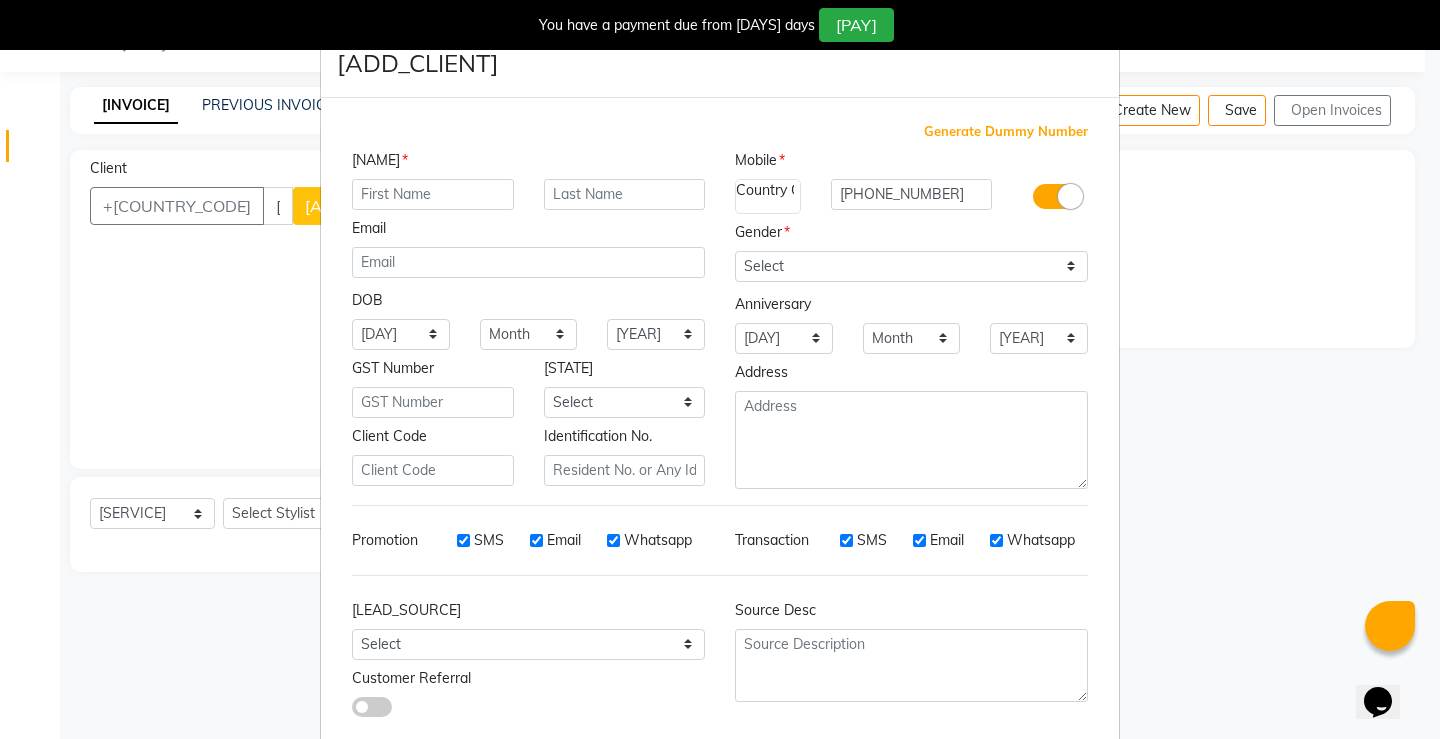 click at bounding box center [433, 194] 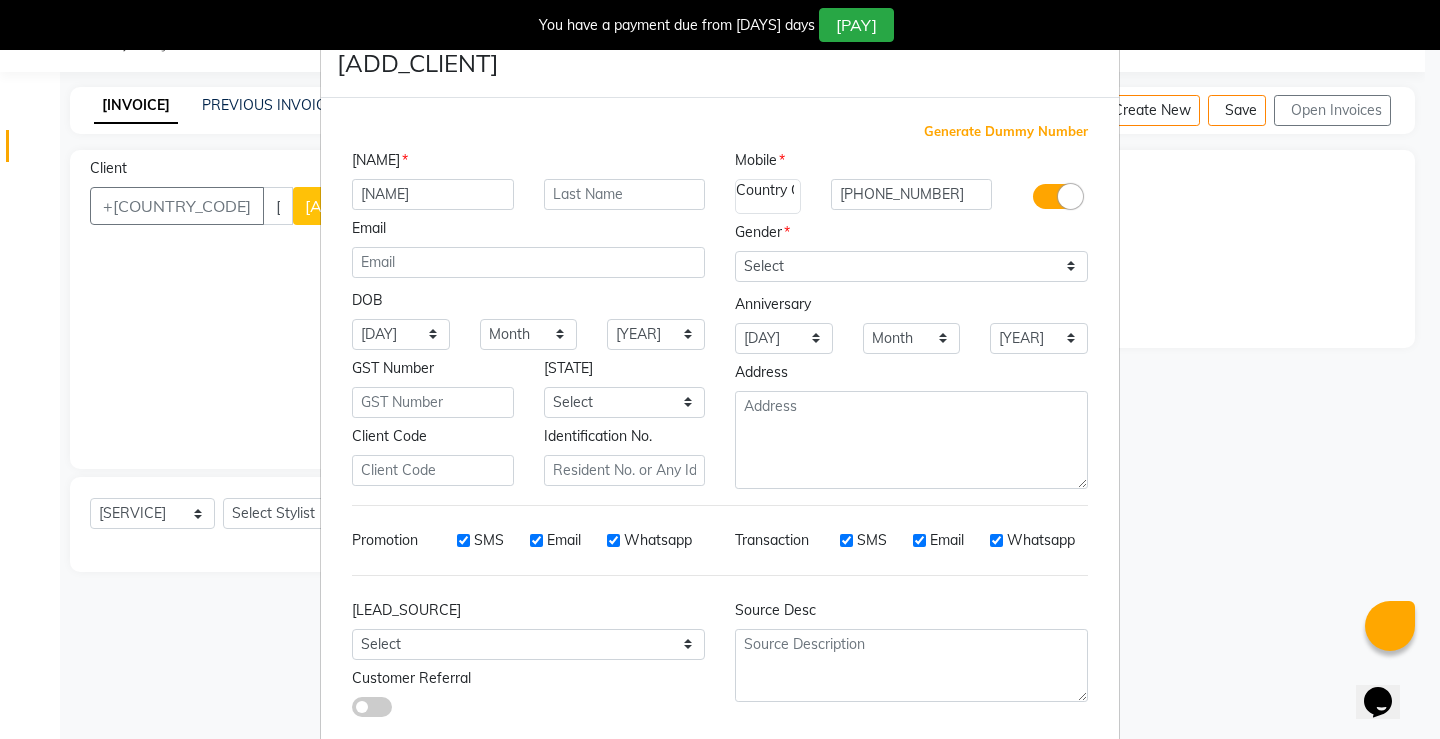 type on "[NAME]" 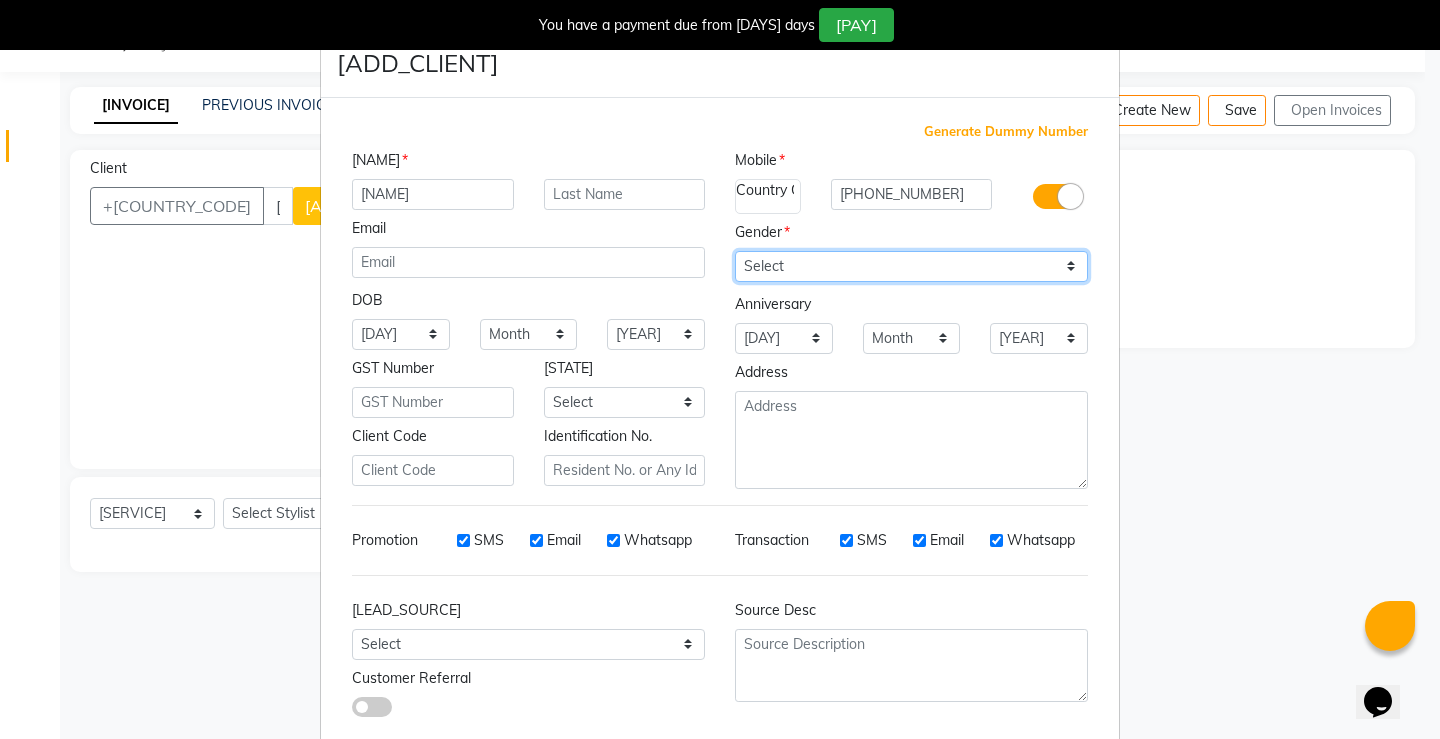 click on "Select Male Female Other Prefer Not To Say" at bounding box center [911, 266] 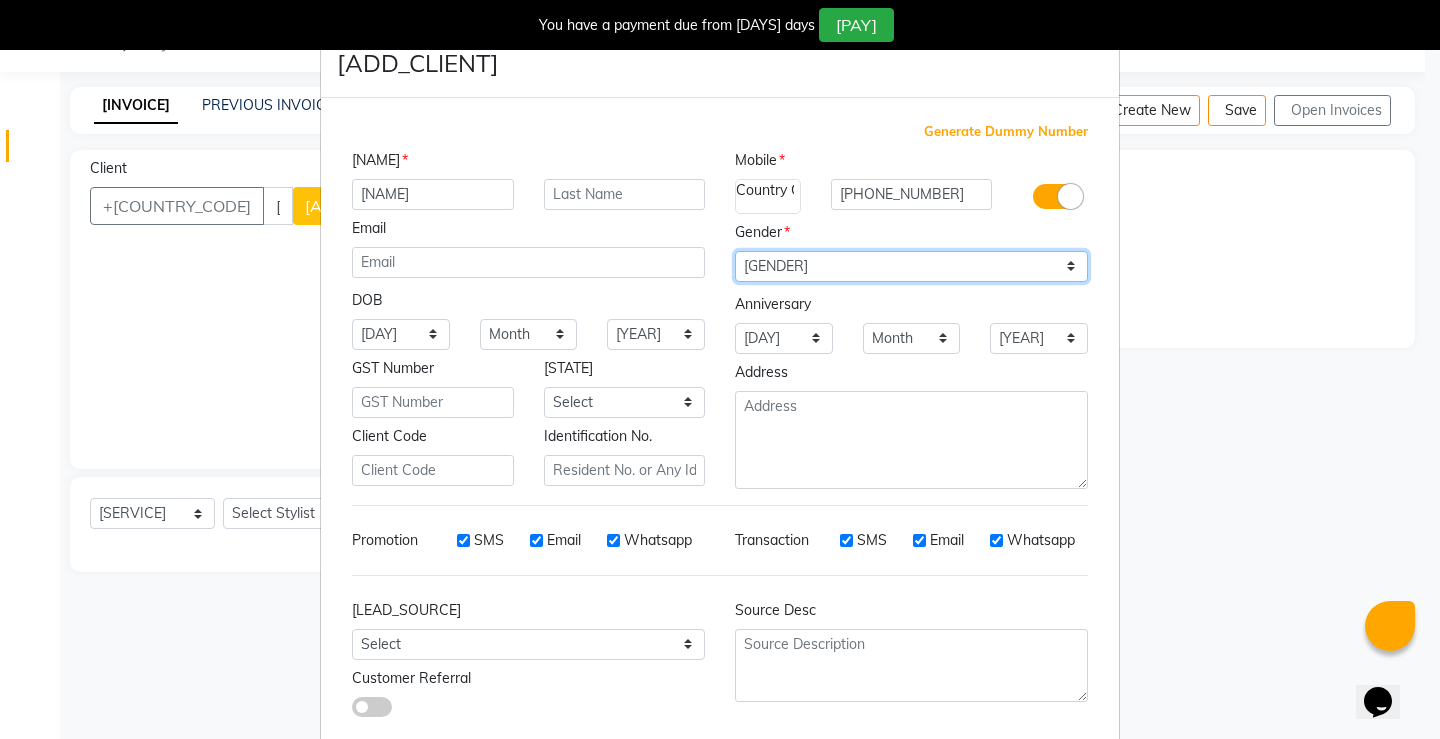 click on "Select Male Female Other Prefer Not To Say" at bounding box center [911, 266] 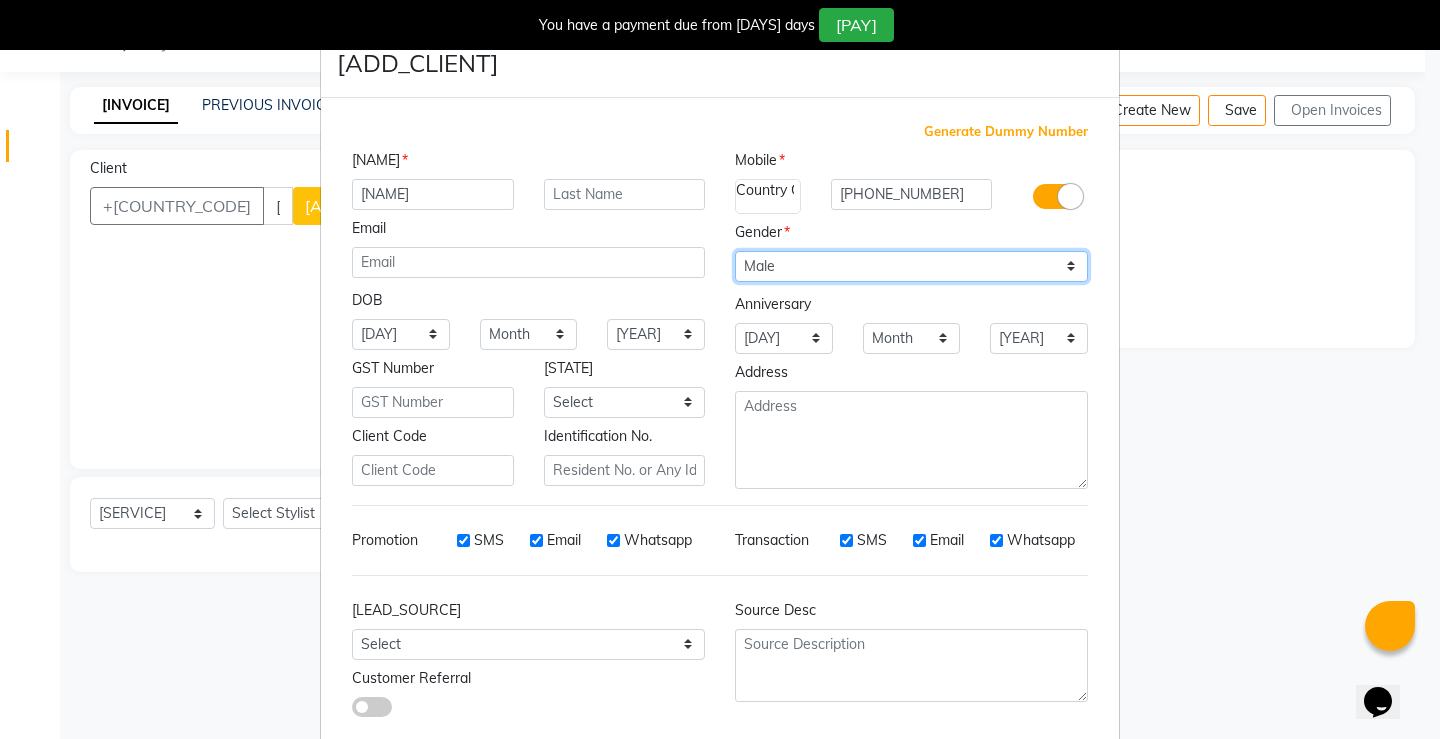 click on "Select Male Female Other Prefer Not To Say" at bounding box center (911, 266) 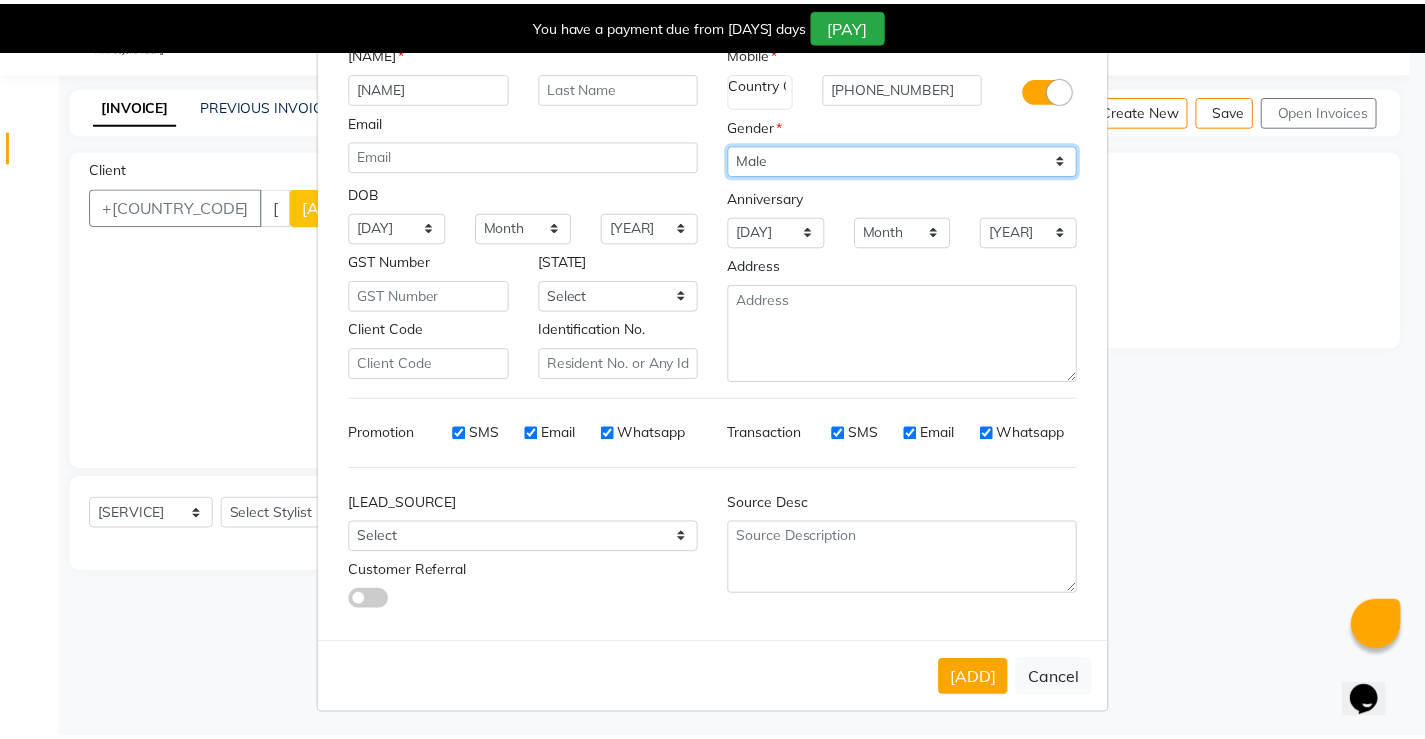 scroll, scrollTop: 110, scrollLeft: 0, axis: vertical 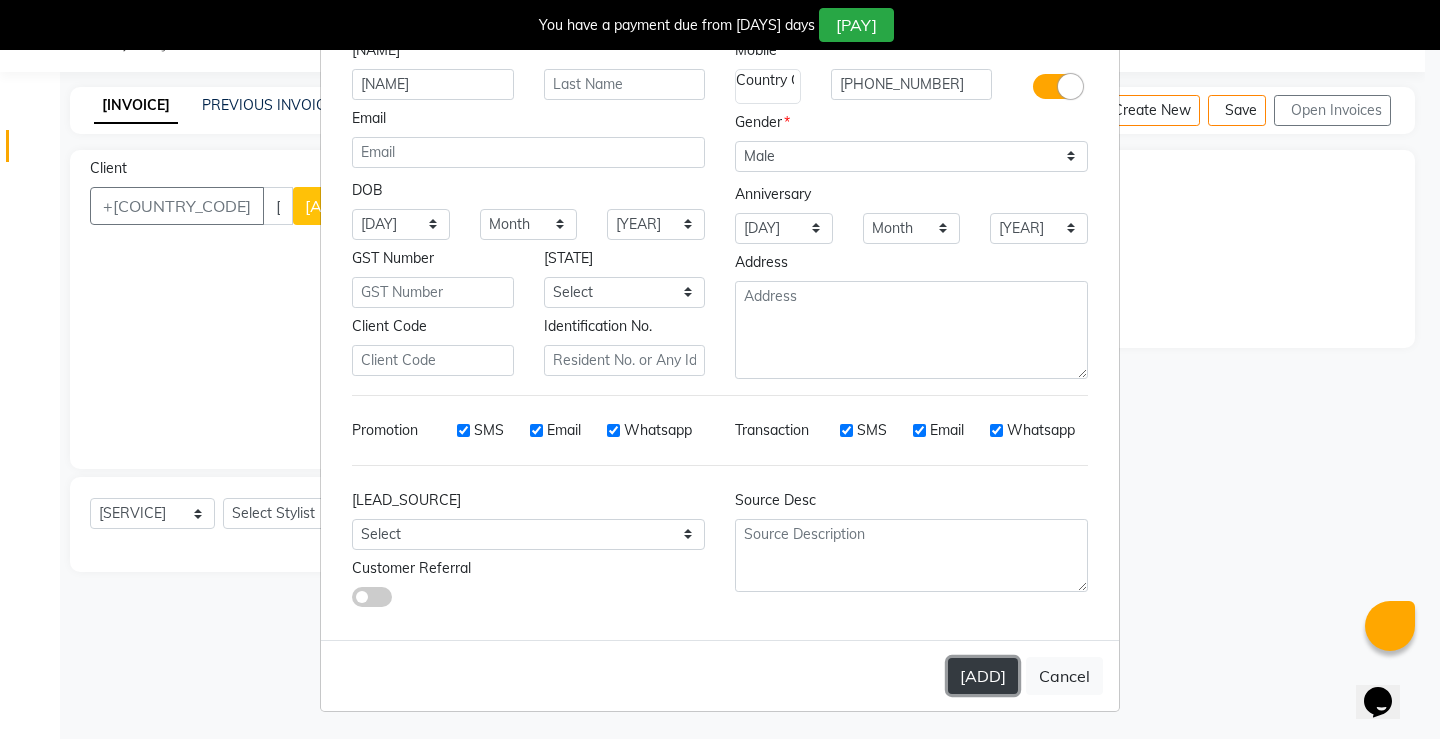 click on "[ADD]" at bounding box center [983, 676] 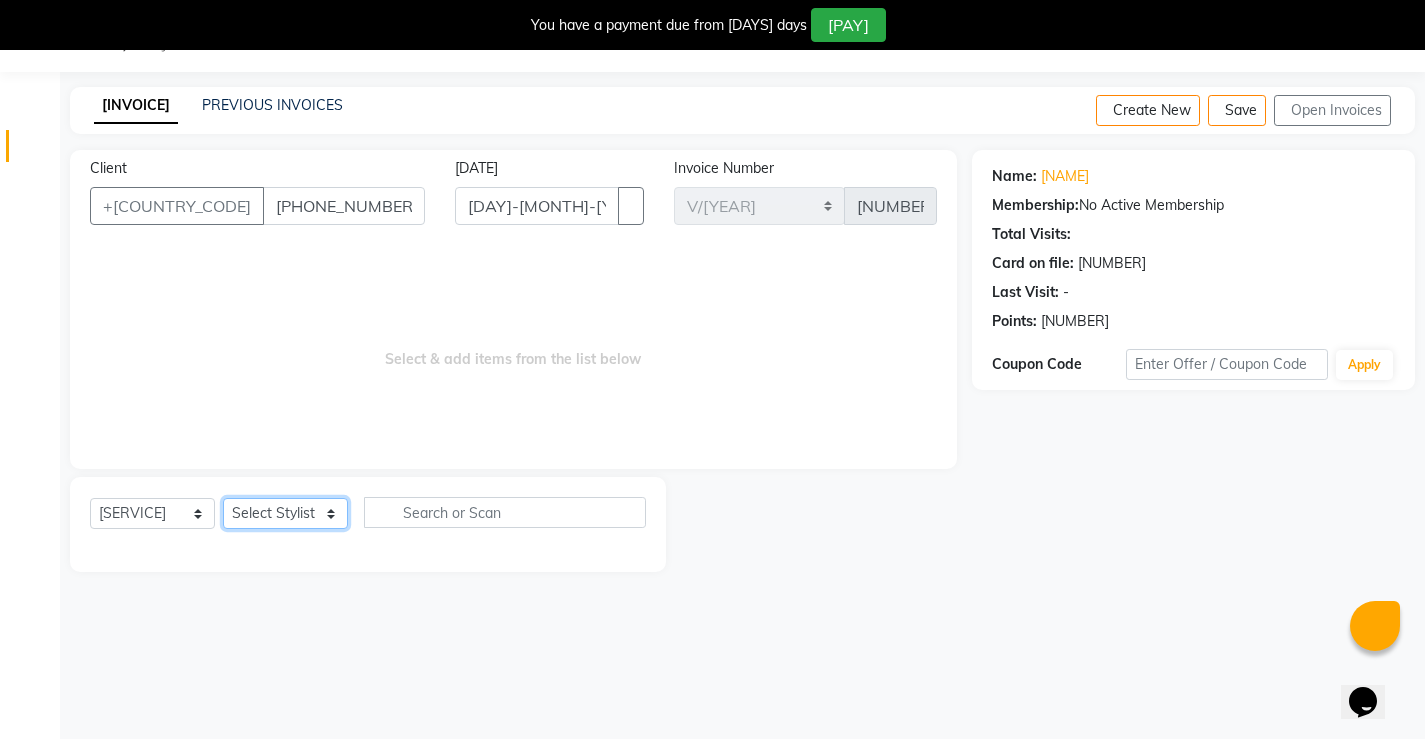 click on "Select Stylist [NAME] [NAME] [NAME] [NAME] [NAME]" at bounding box center (285, 513) 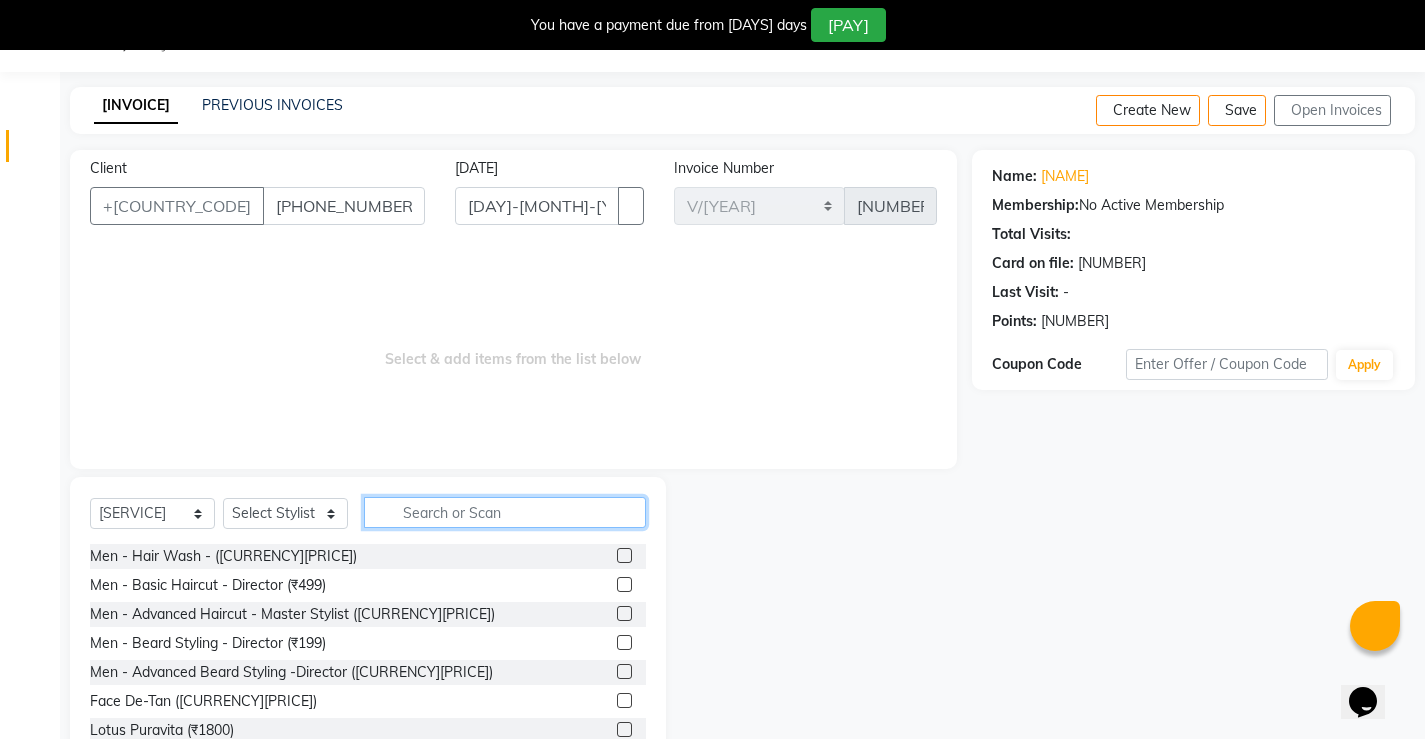 click at bounding box center (505, 512) 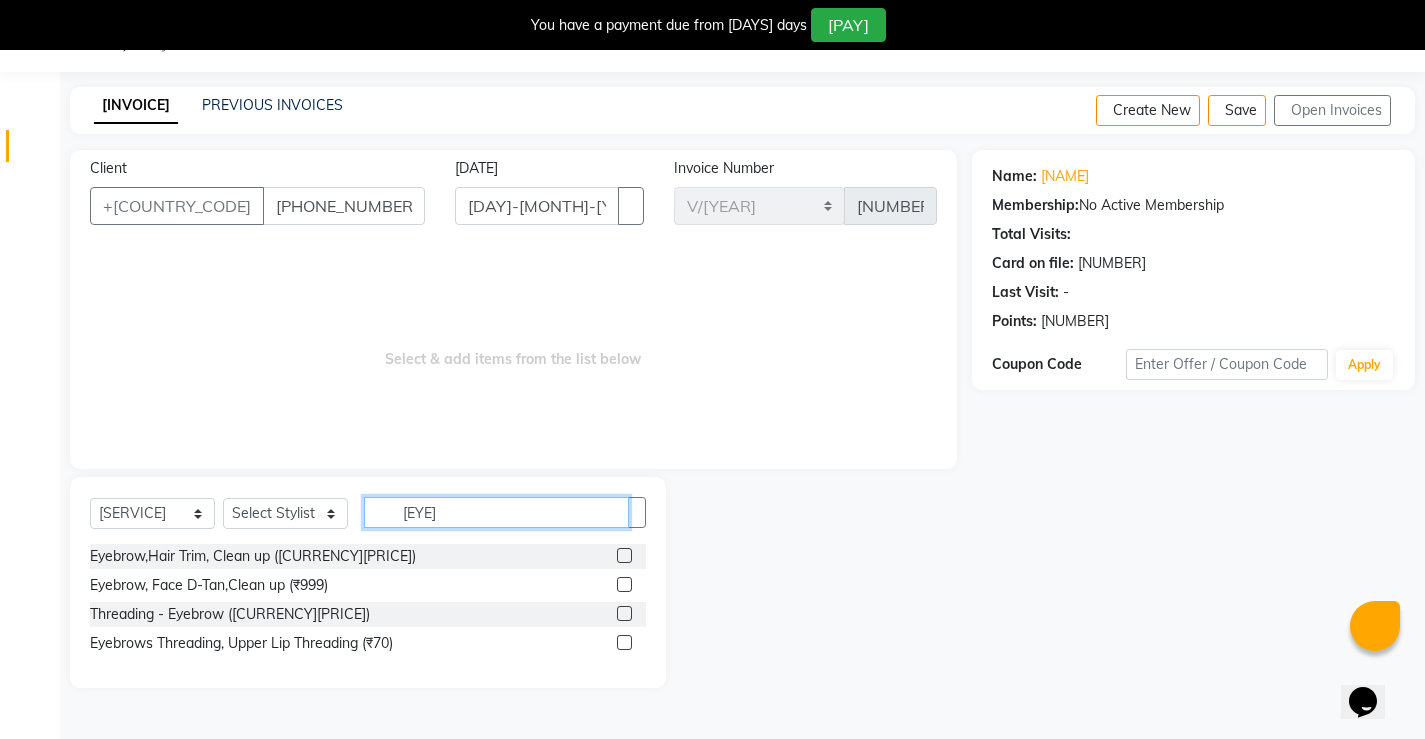 type on "[EYE]" 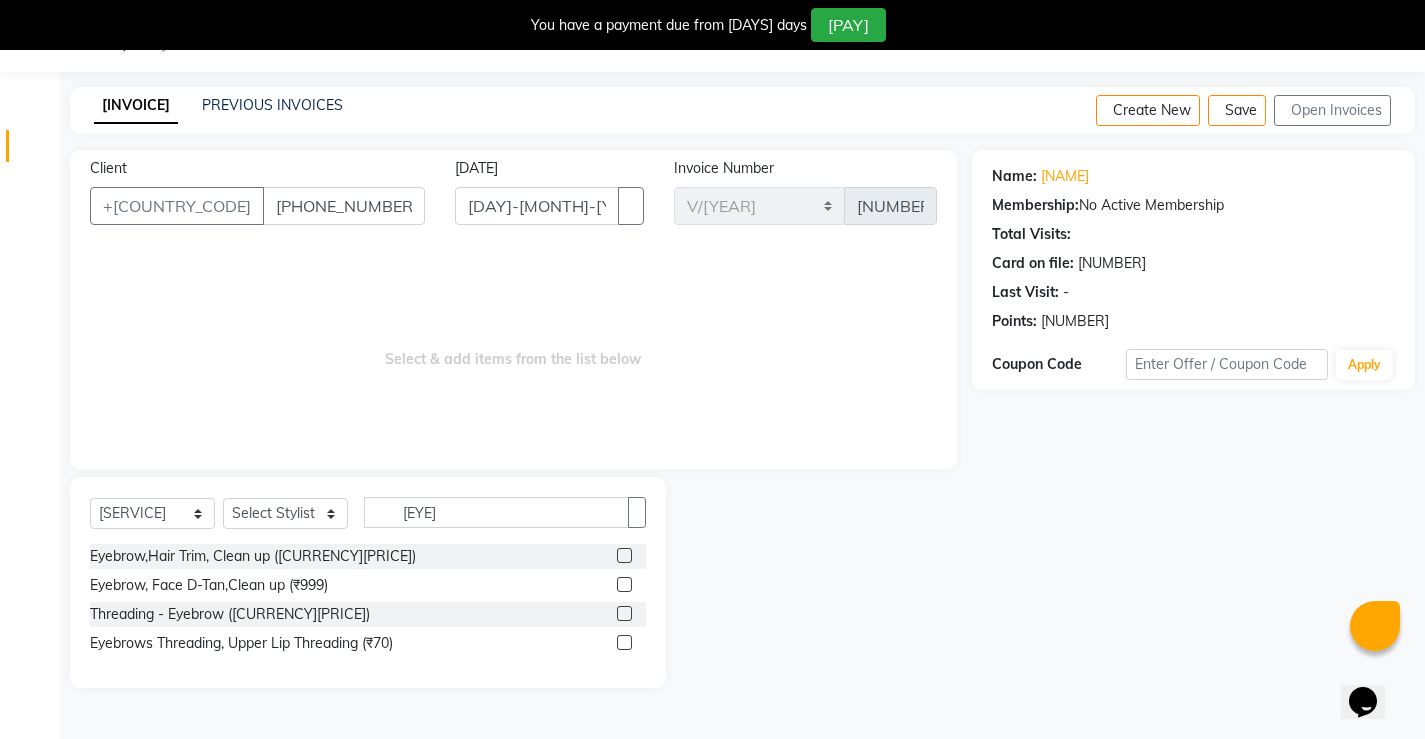 click on "Threading - Eyebrow ([CURRENCY][PRICE])" at bounding box center [368, 614] 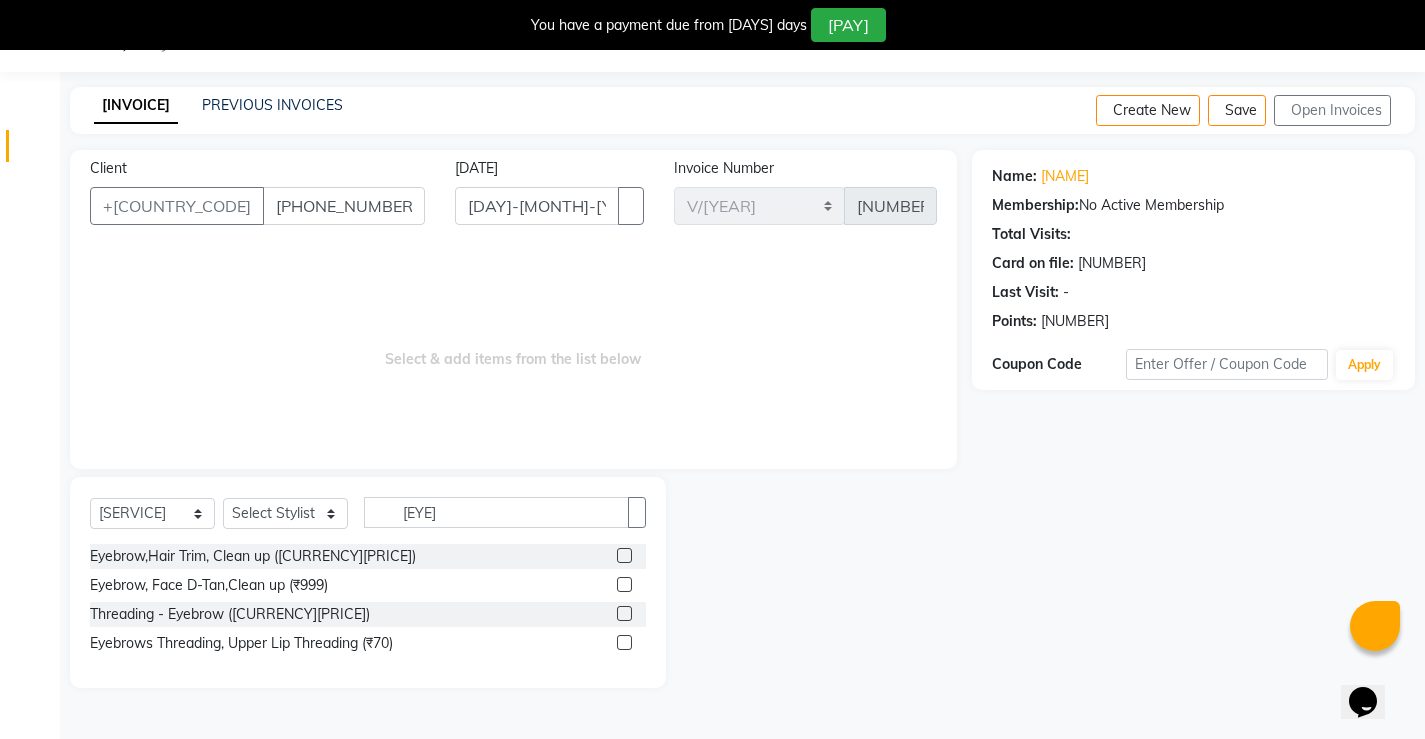 click at bounding box center (624, 613) 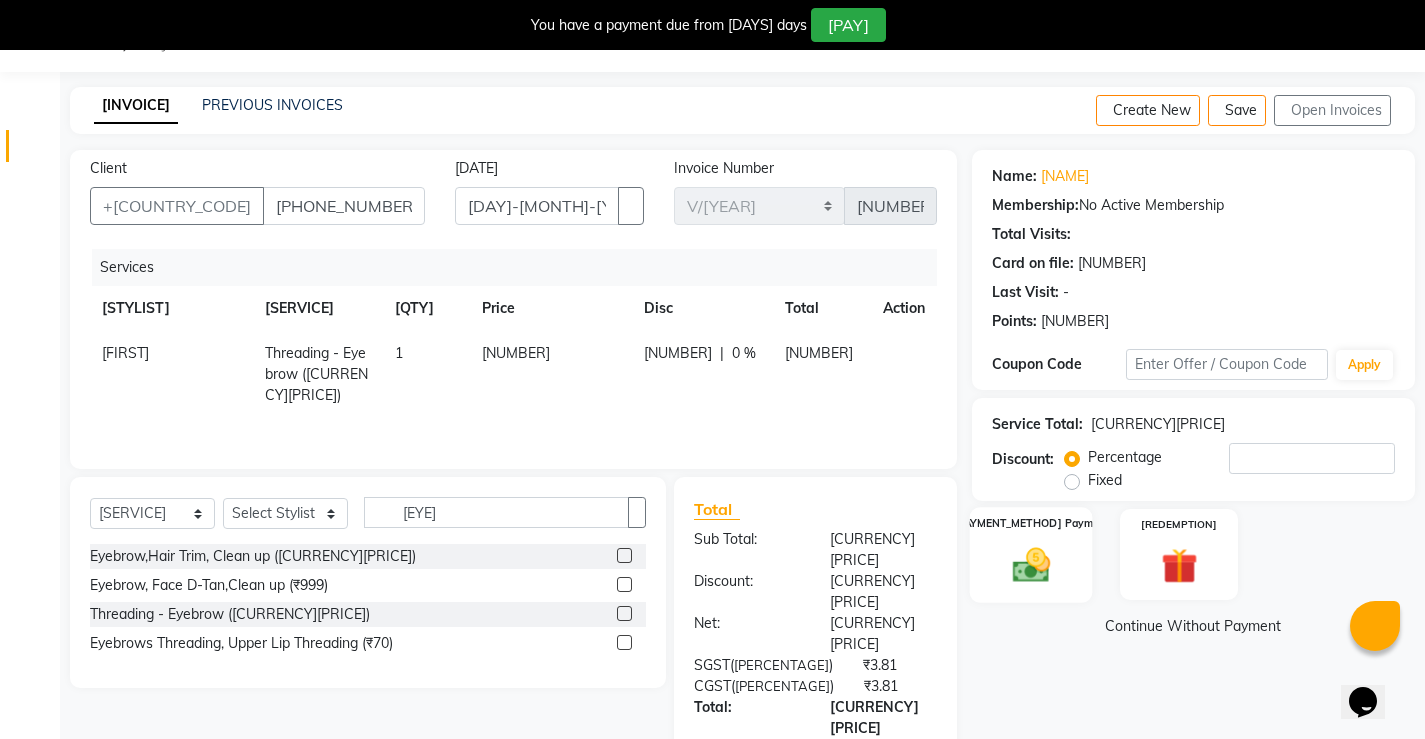click at bounding box center (1030, 564) 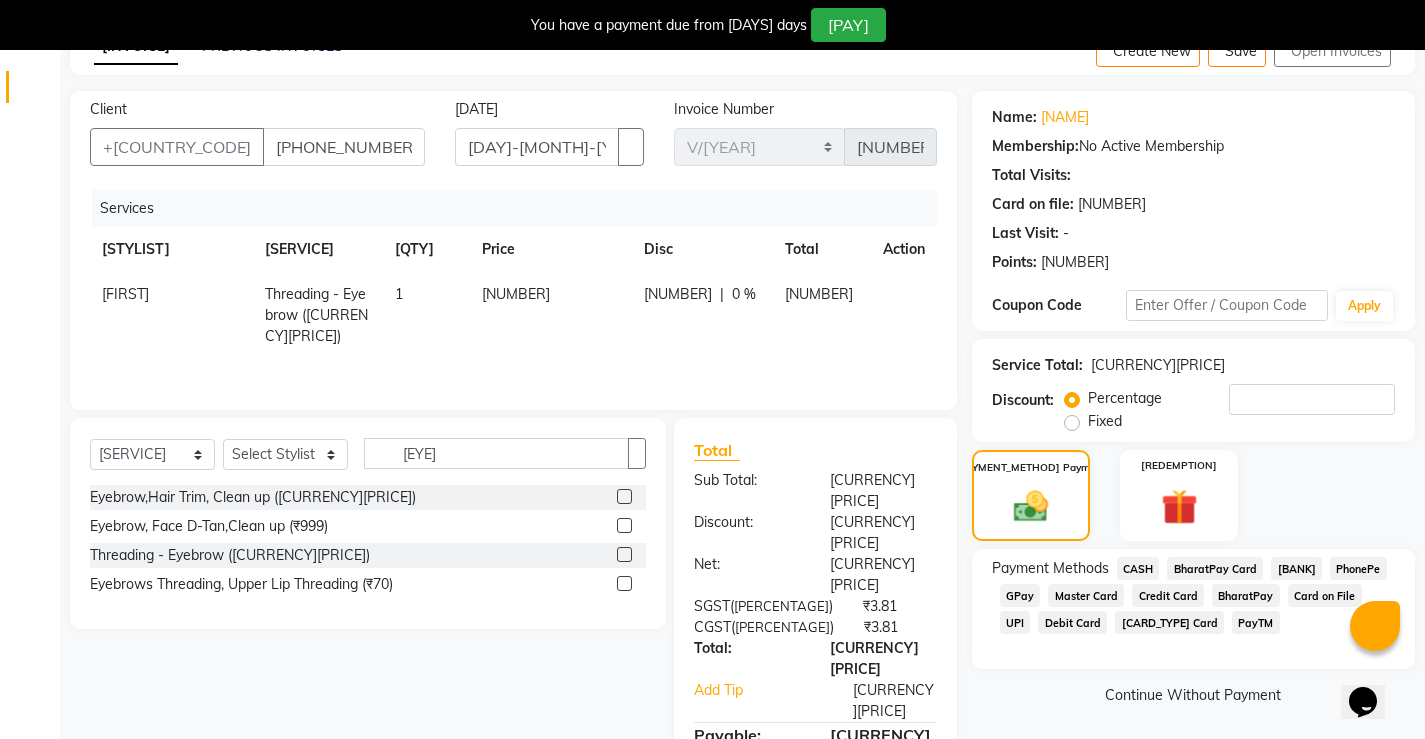 scroll, scrollTop: 117, scrollLeft: 0, axis: vertical 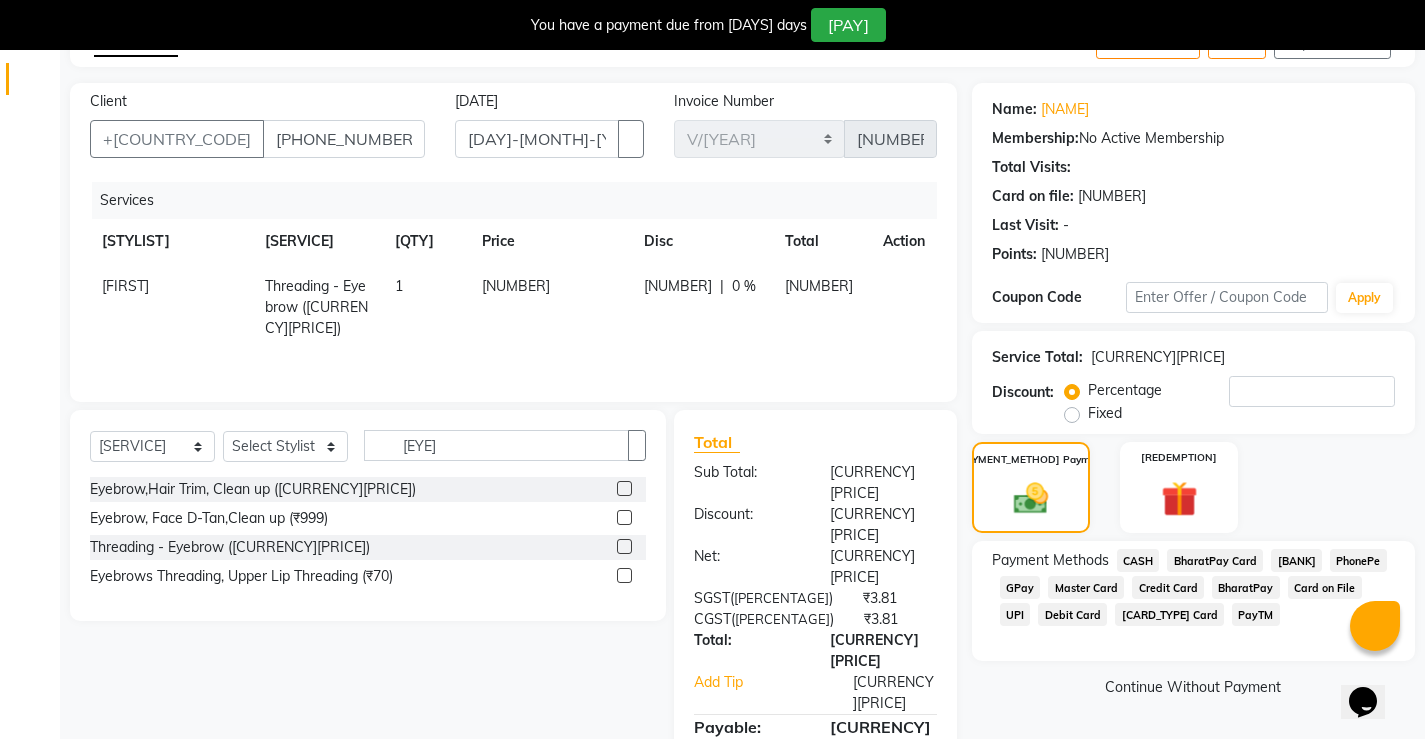 click on "UPI" at bounding box center (1138, 560) 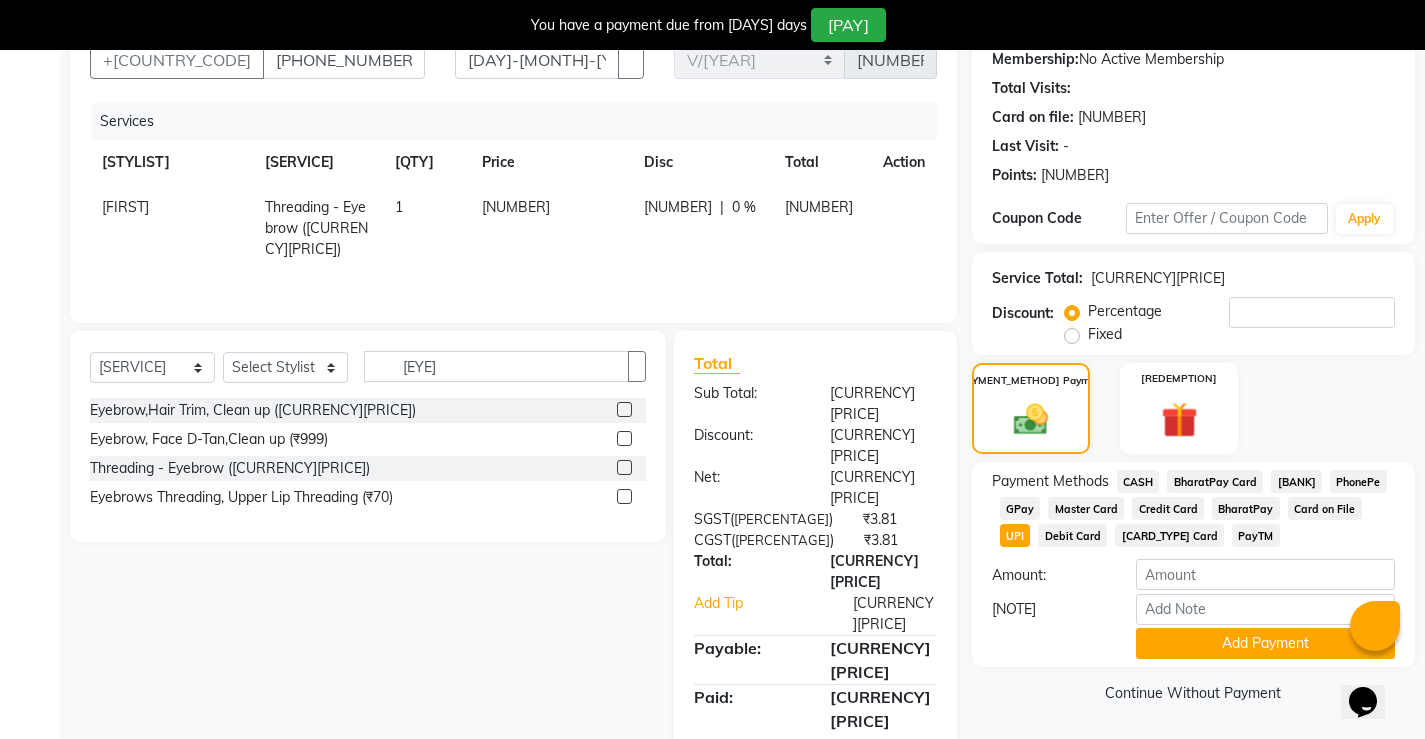 scroll, scrollTop: 200, scrollLeft: 0, axis: vertical 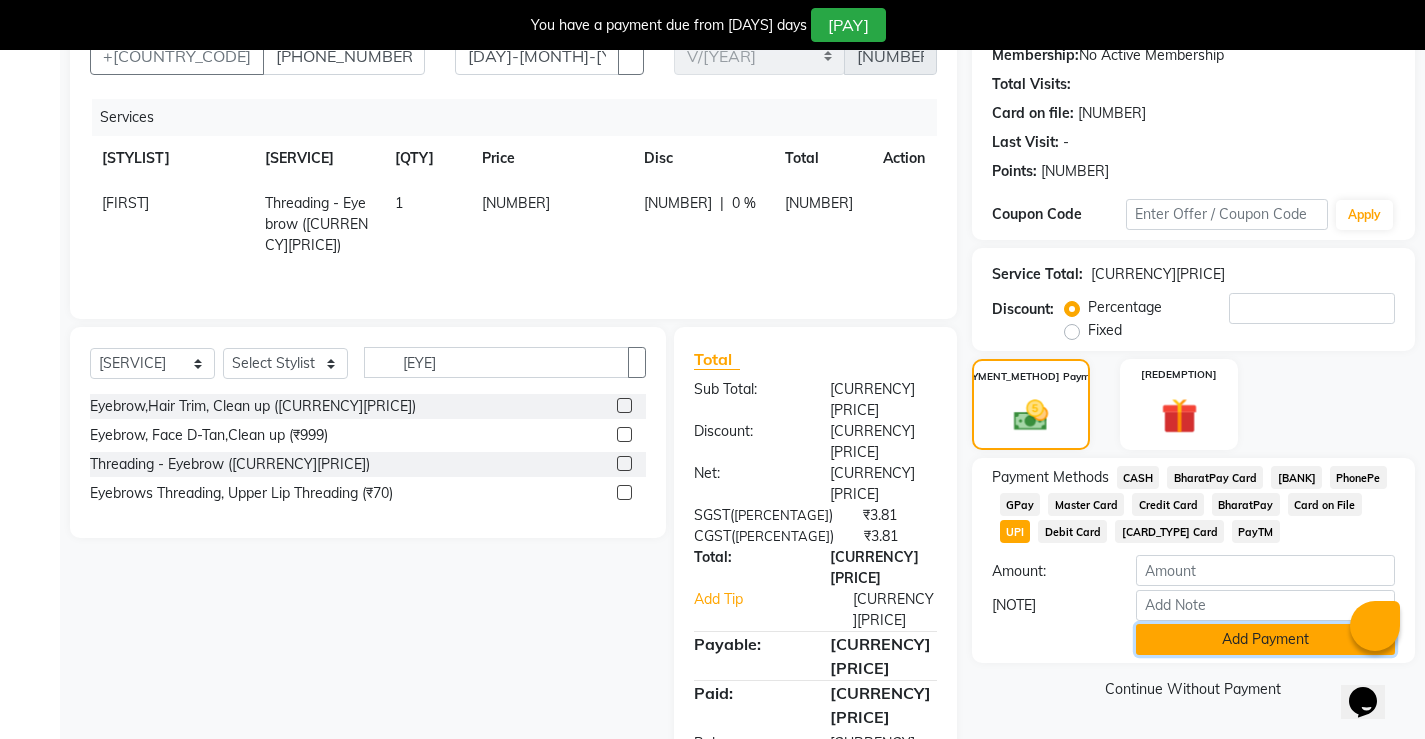 click on "Add Payment" at bounding box center (1265, 639) 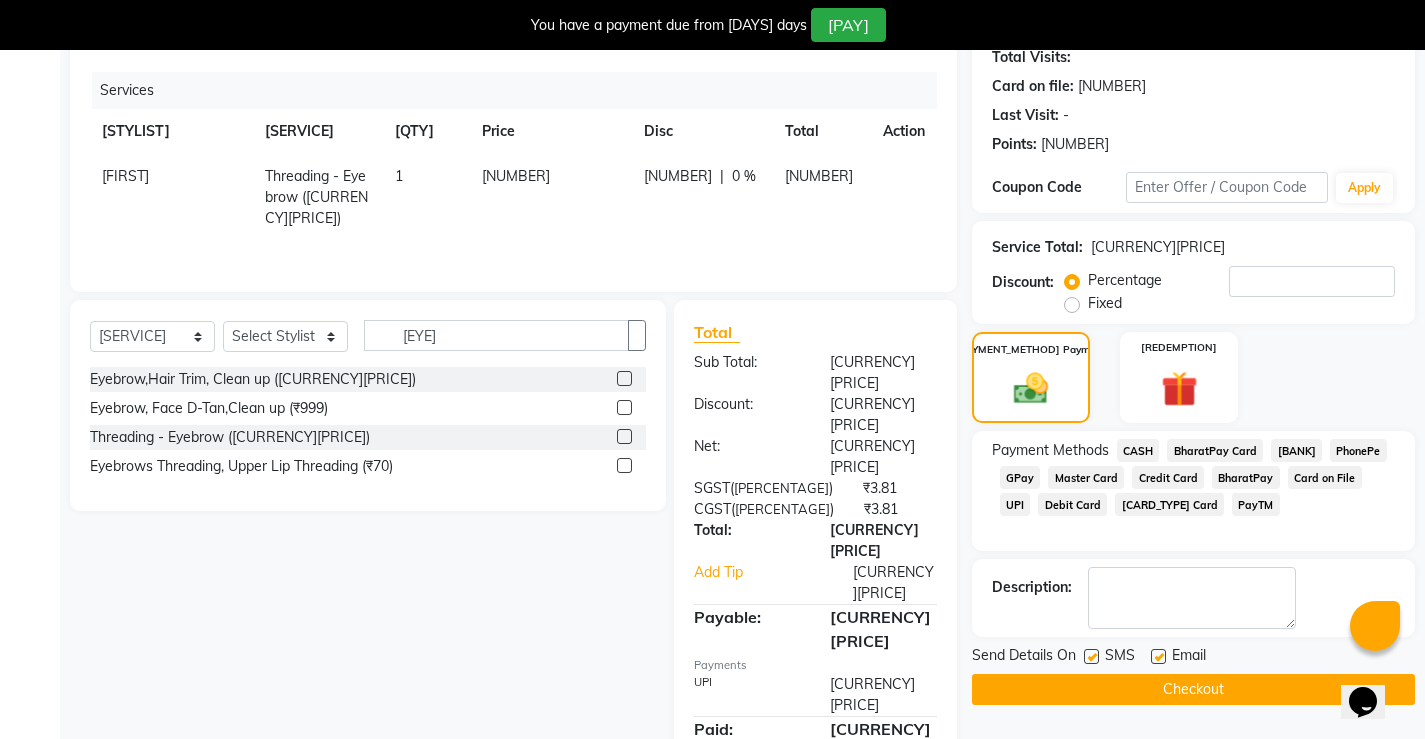 scroll, scrollTop: 230, scrollLeft: 0, axis: vertical 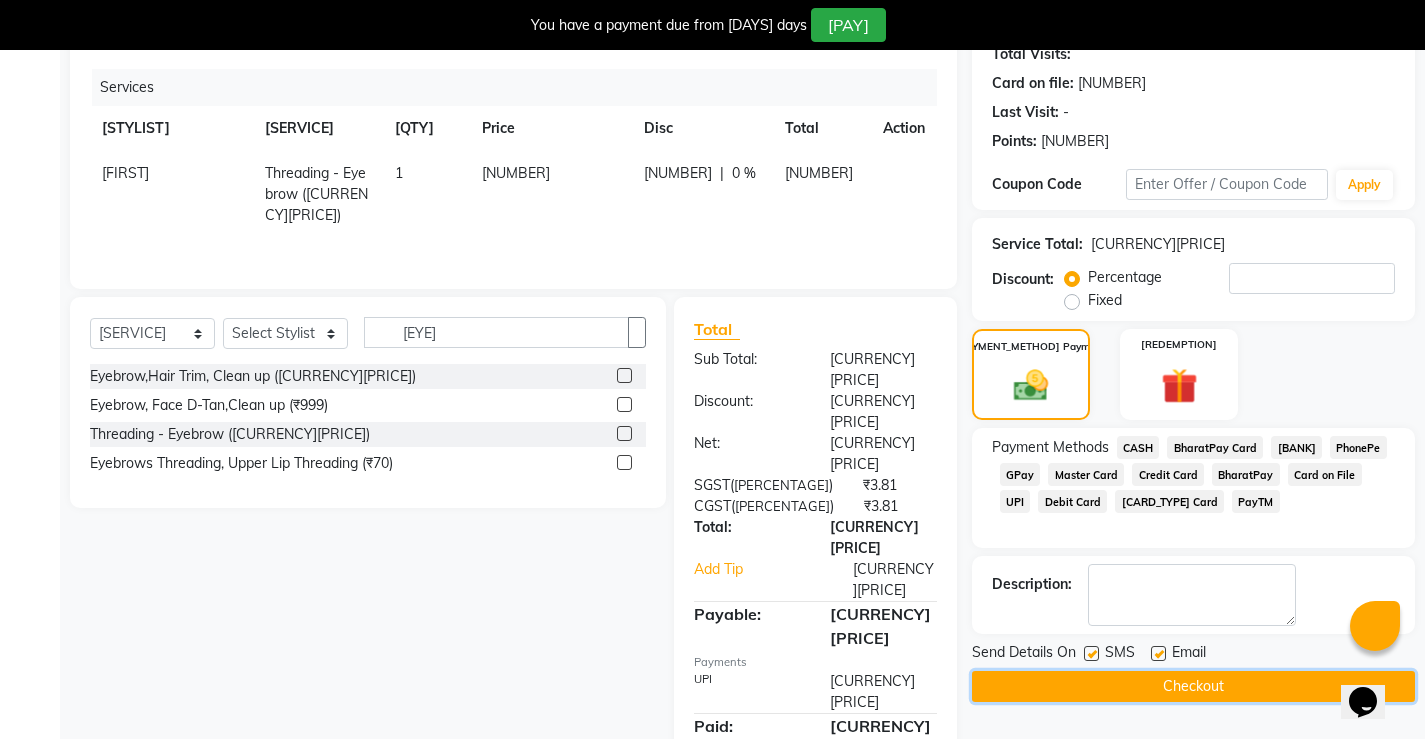 click on "Checkout" at bounding box center [1193, 686] 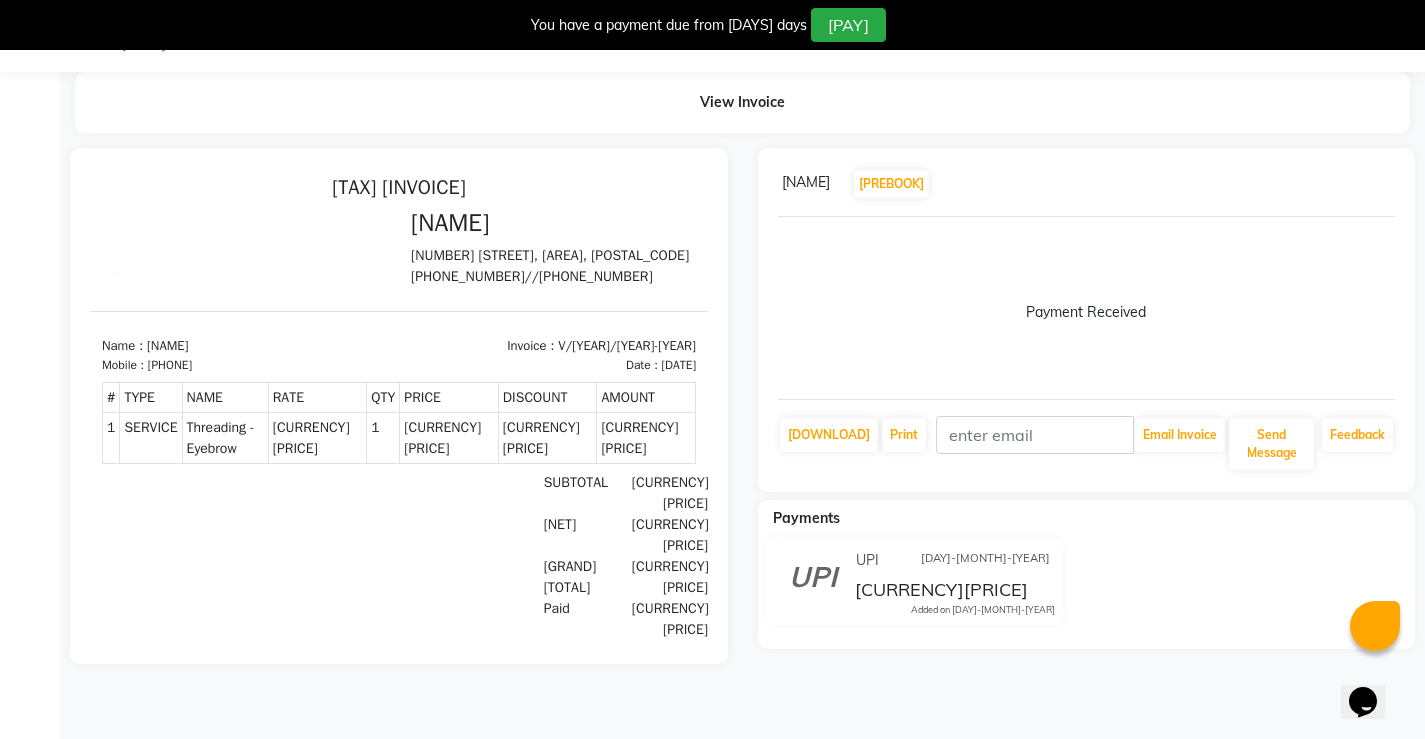 scroll, scrollTop: 0, scrollLeft: 0, axis: both 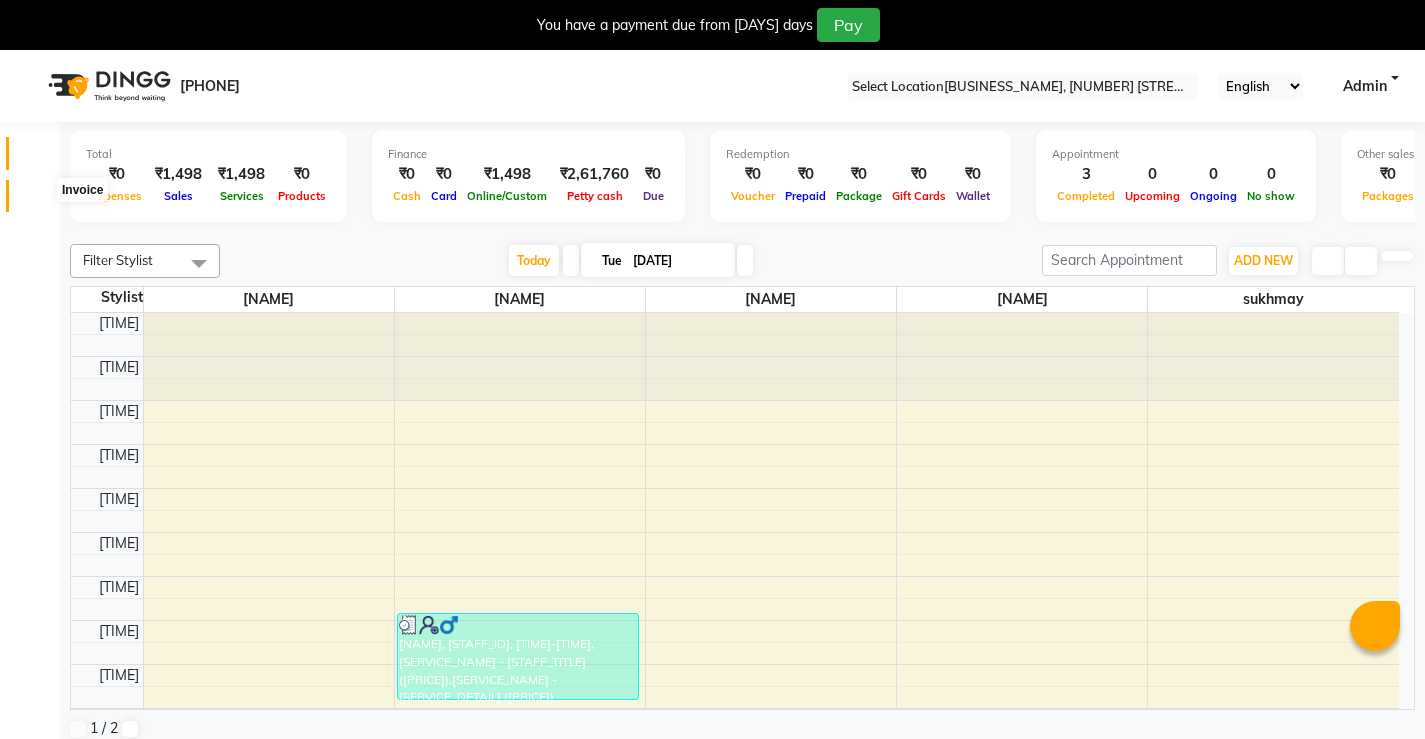 click at bounding box center (38, 201) 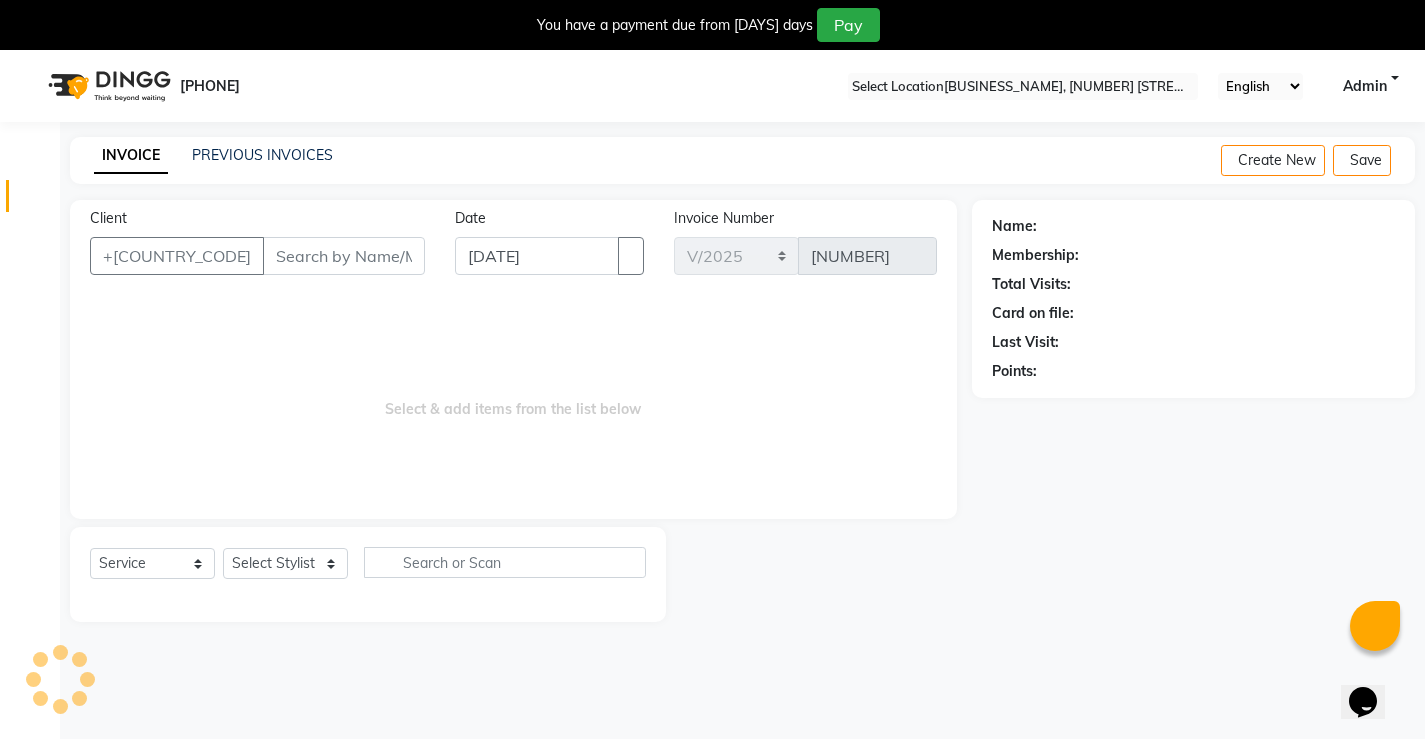 scroll, scrollTop: 0, scrollLeft: 0, axis: both 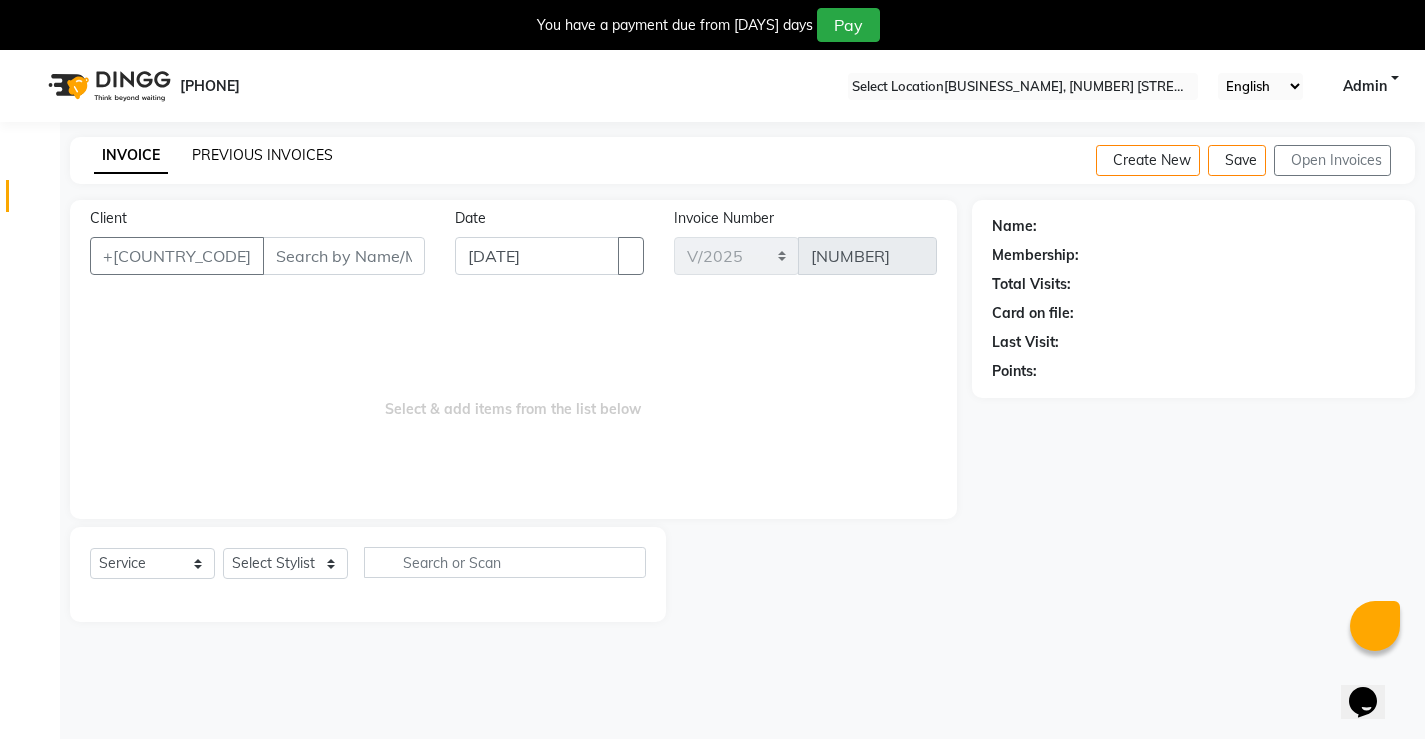 click on "PREVIOUS INVOICES" at bounding box center (262, 155) 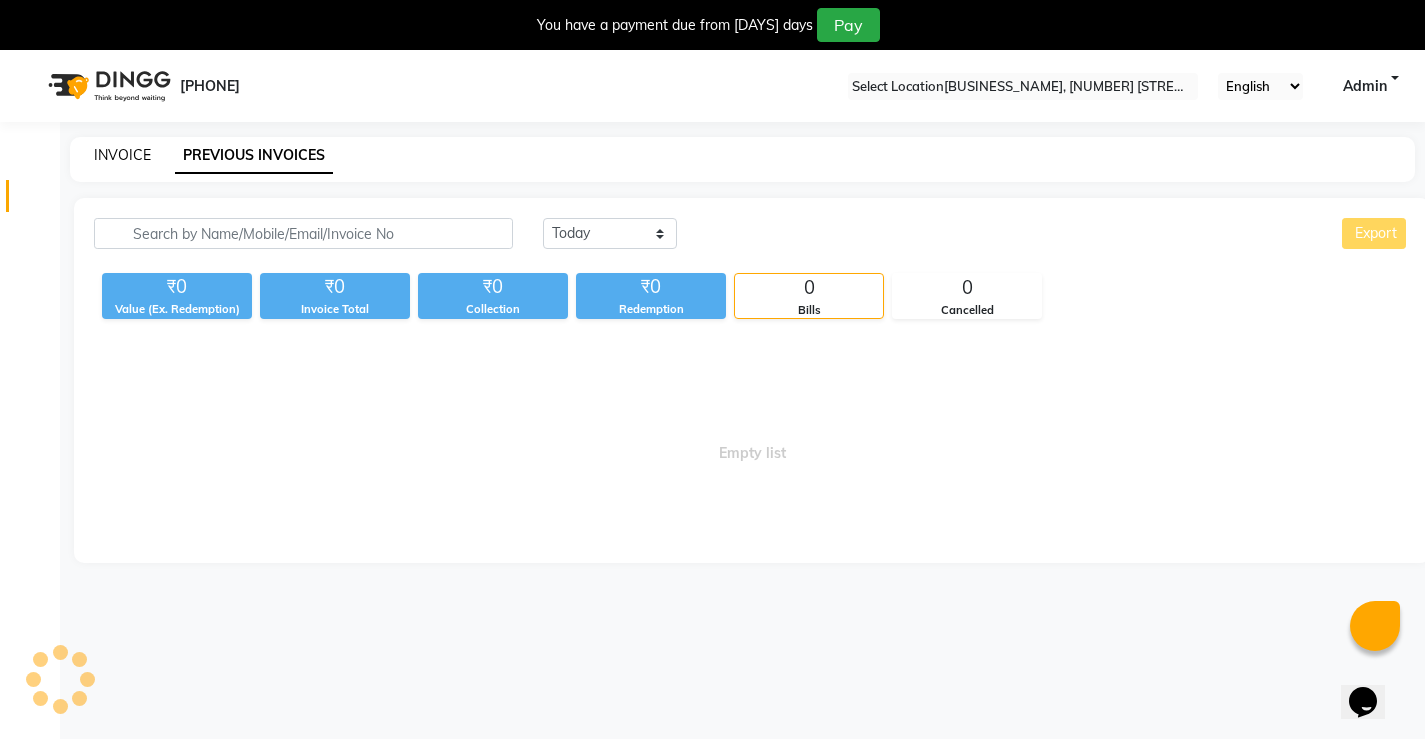 click on "INVOICE" at bounding box center [122, 155] 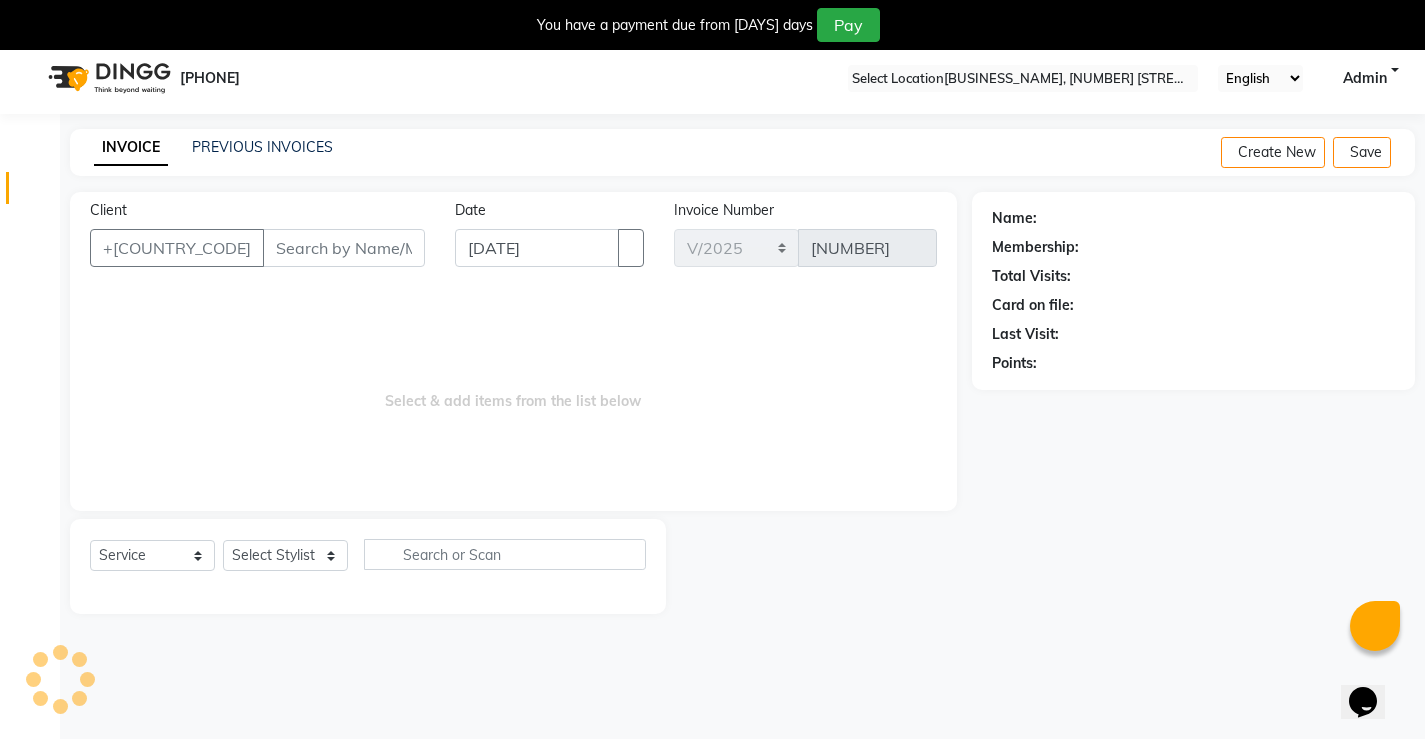 scroll, scrollTop: 50, scrollLeft: 0, axis: vertical 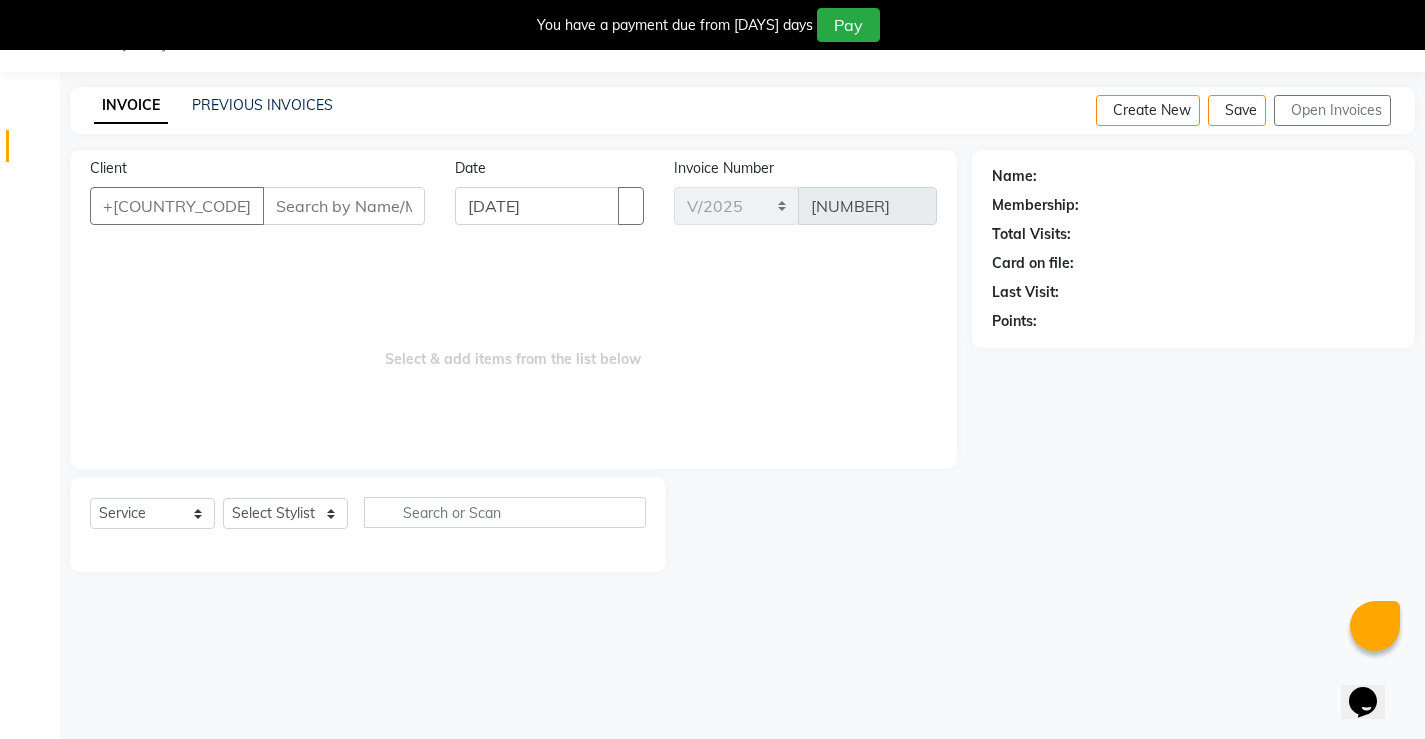click on "Client" at bounding box center [344, 206] 